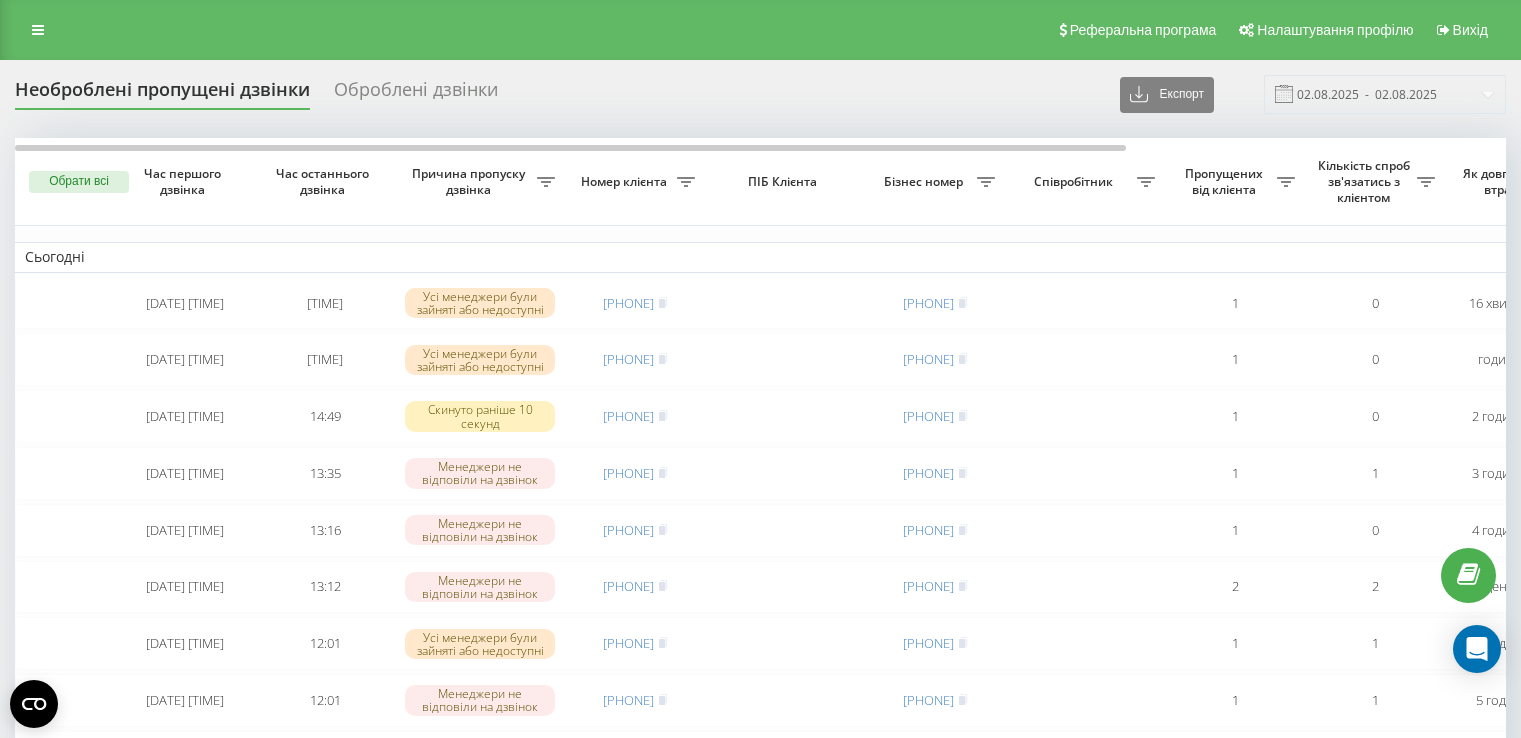 scroll, scrollTop: 0, scrollLeft: 0, axis: both 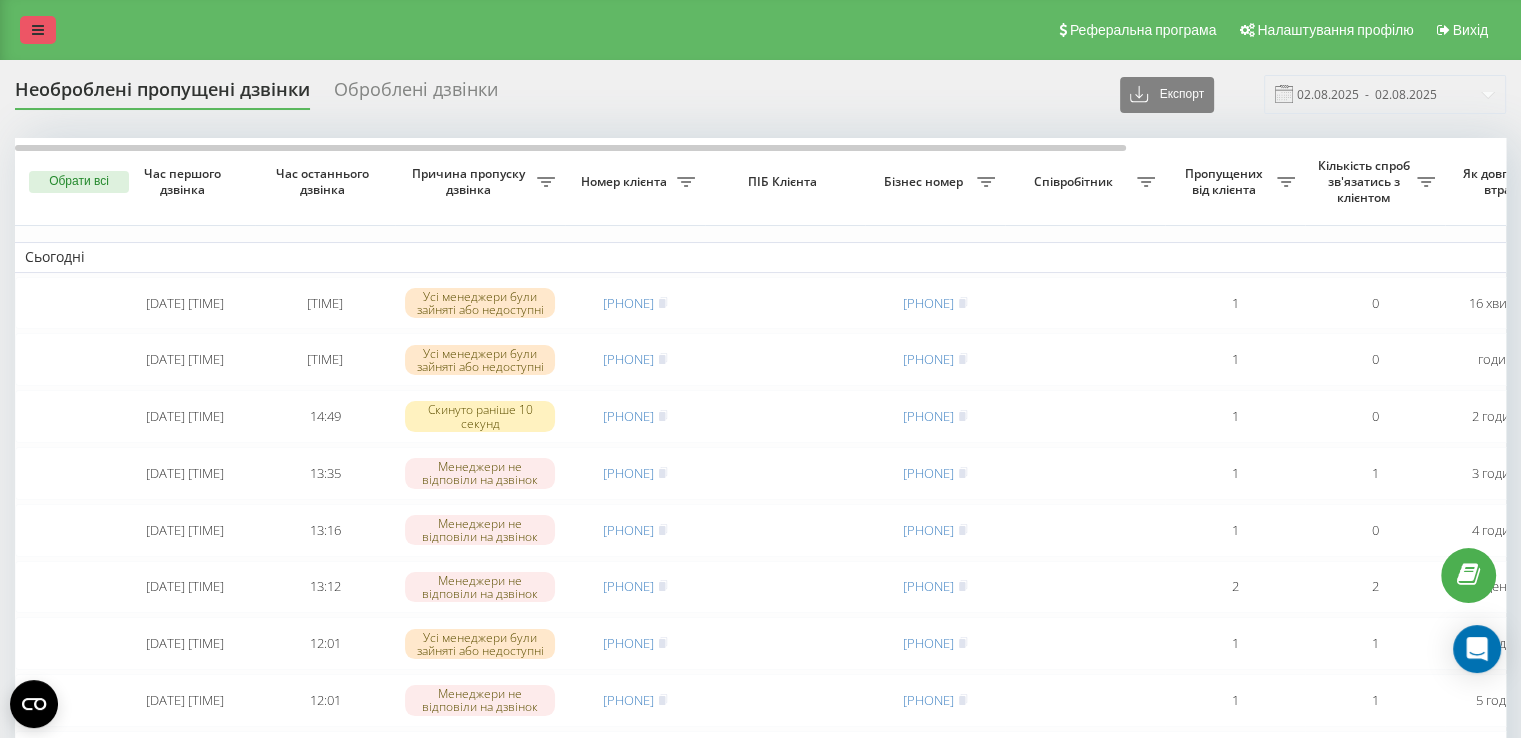 click at bounding box center (38, 30) 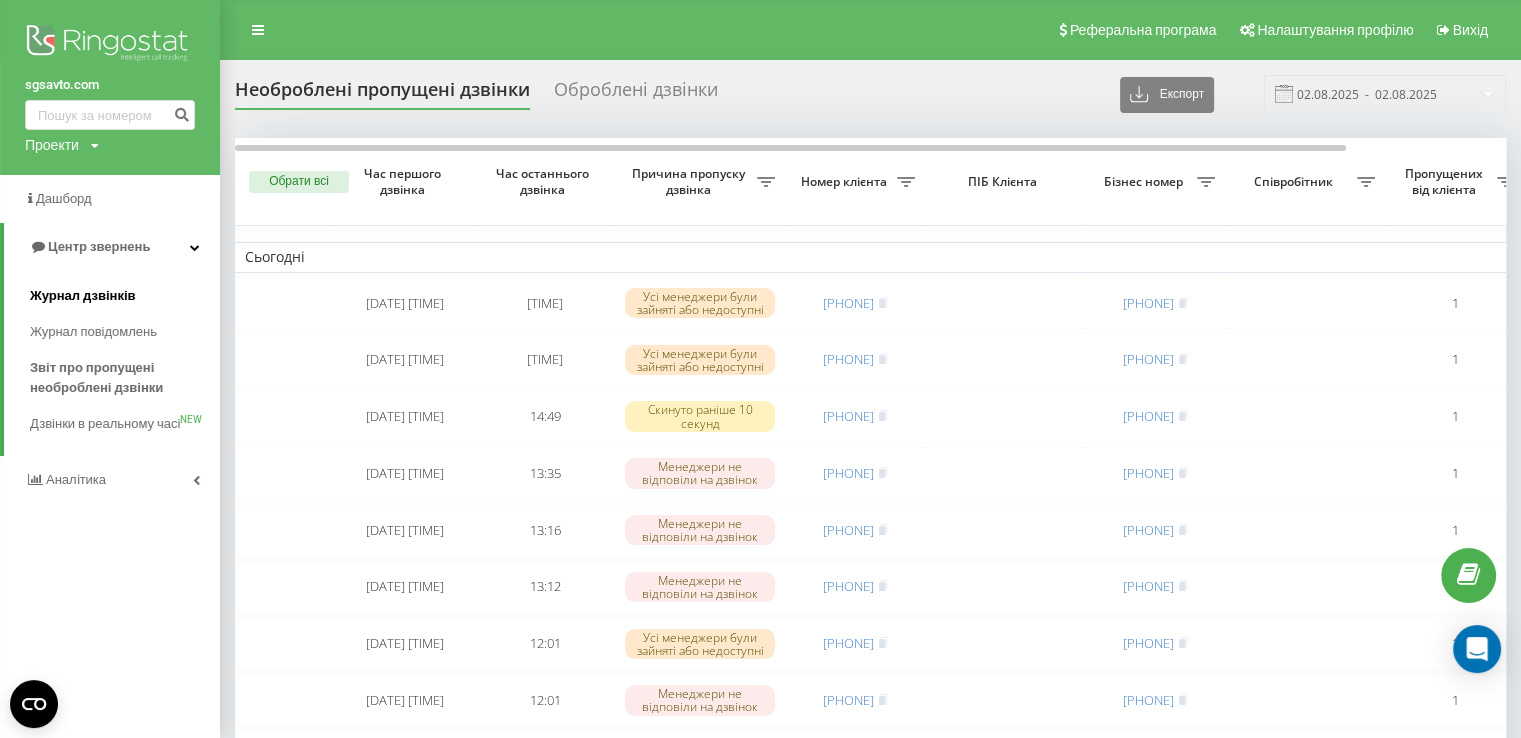 click on "Журнал дзвінків" at bounding box center [83, 296] 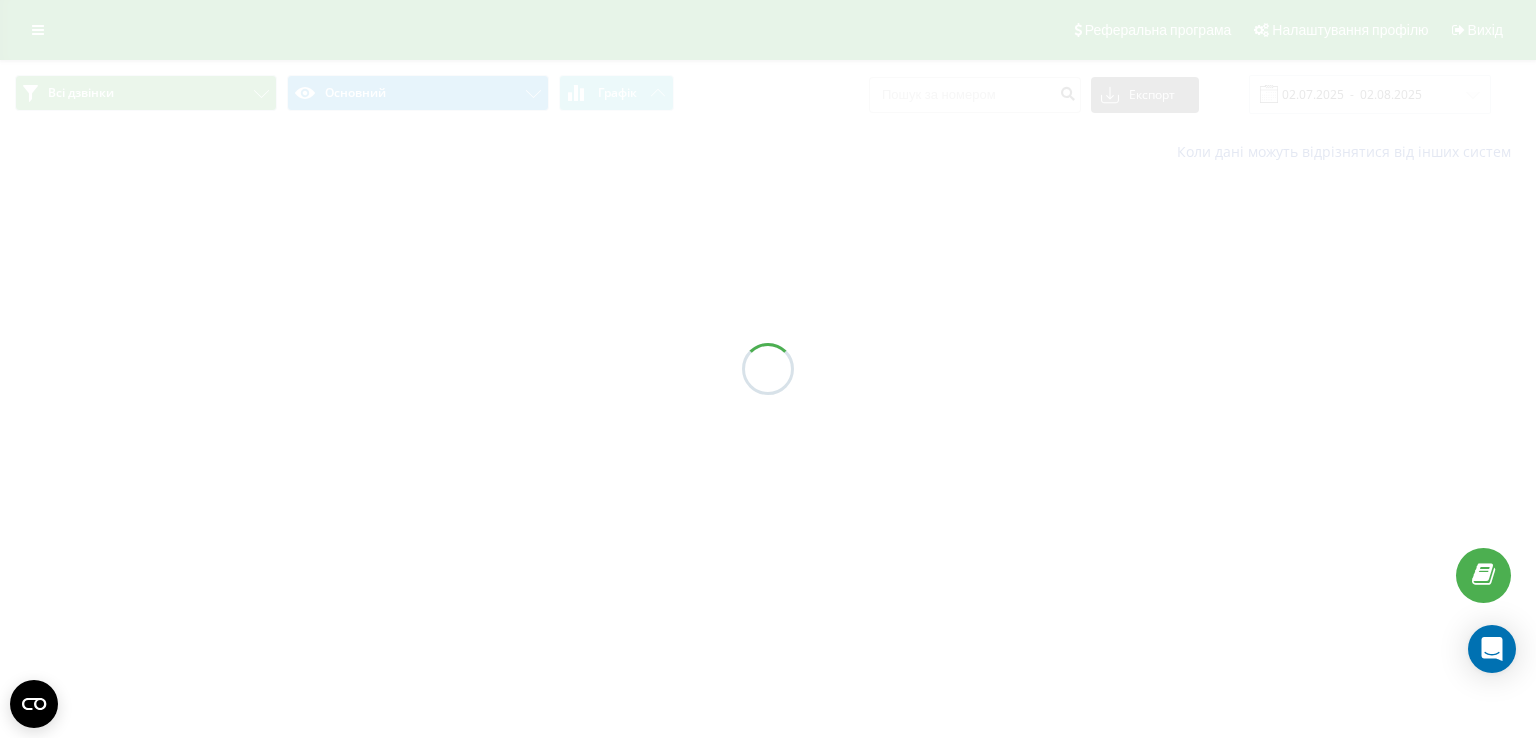 scroll, scrollTop: 0, scrollLeft: 0, axis: both 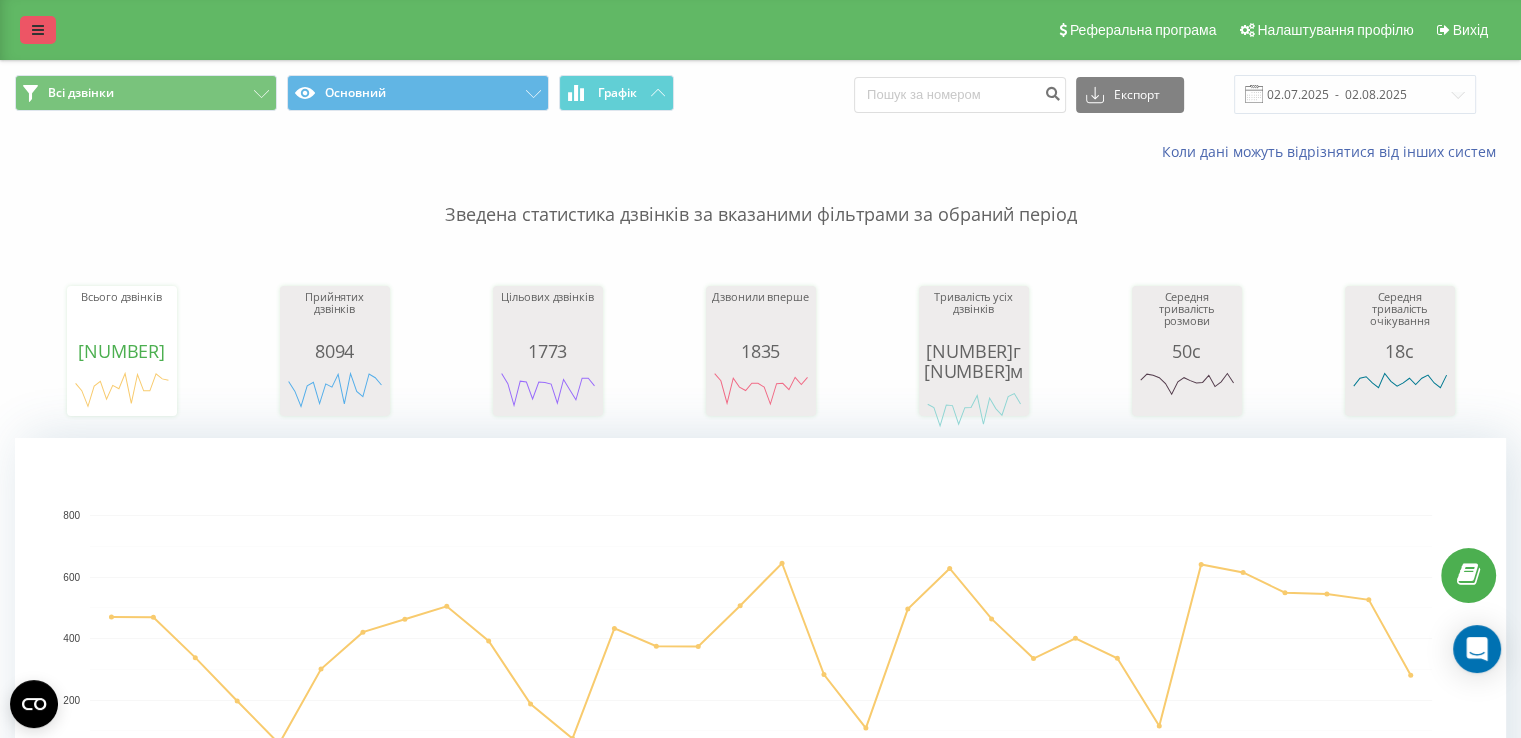 click at bounding box center [38, 30] 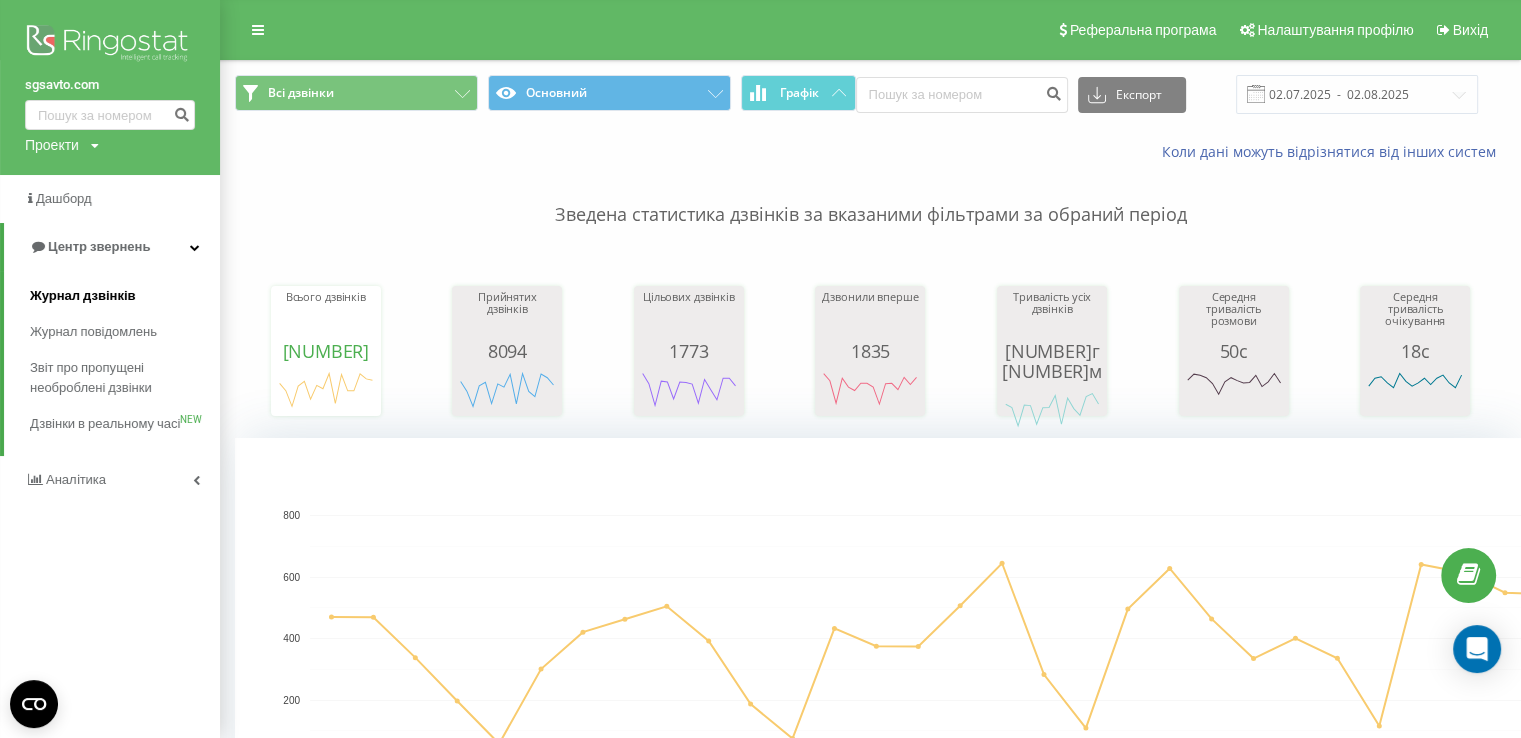 click on "Журнал дзвінків" at bounding box center [83, 296] 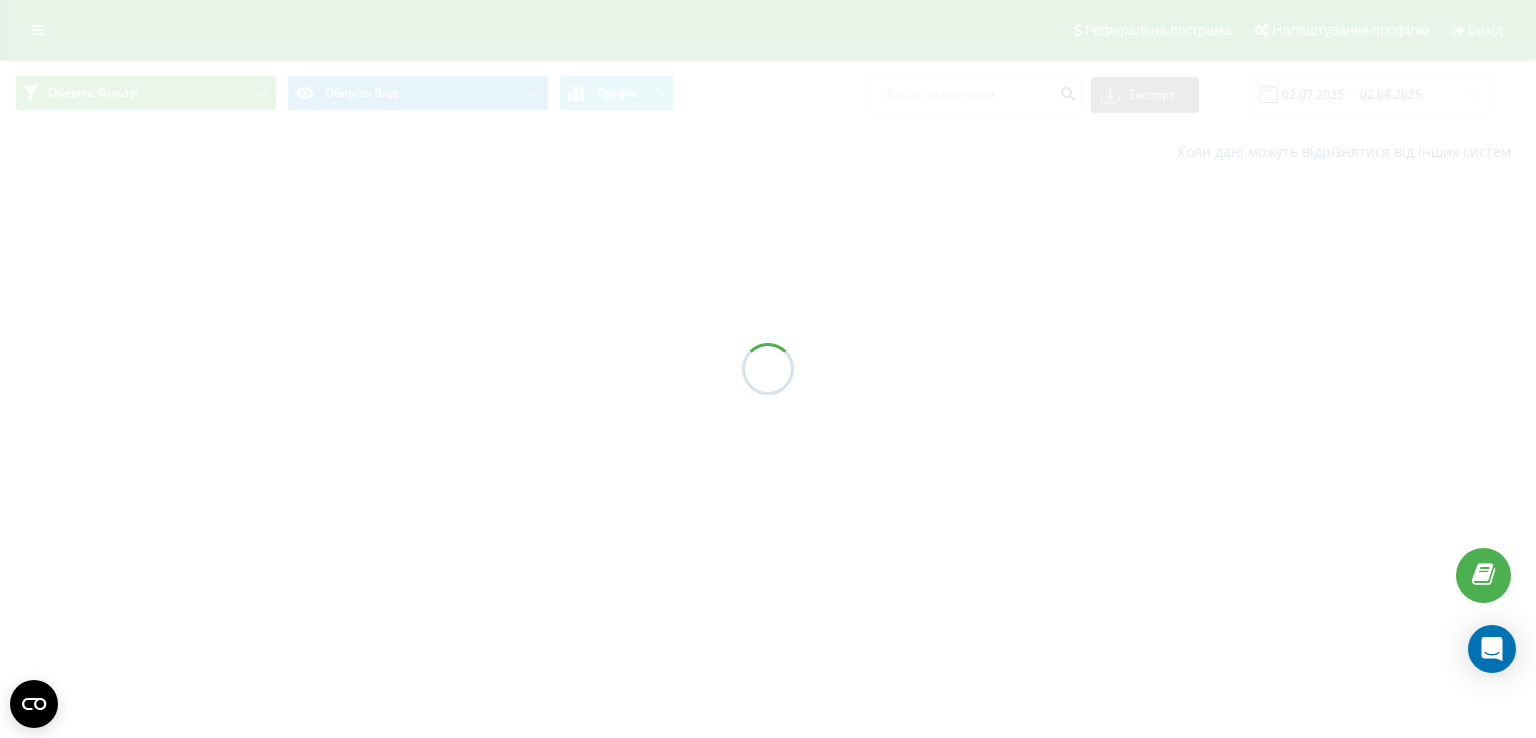scroll, scrollTop: 0, scrollLeft: 0, axis: both 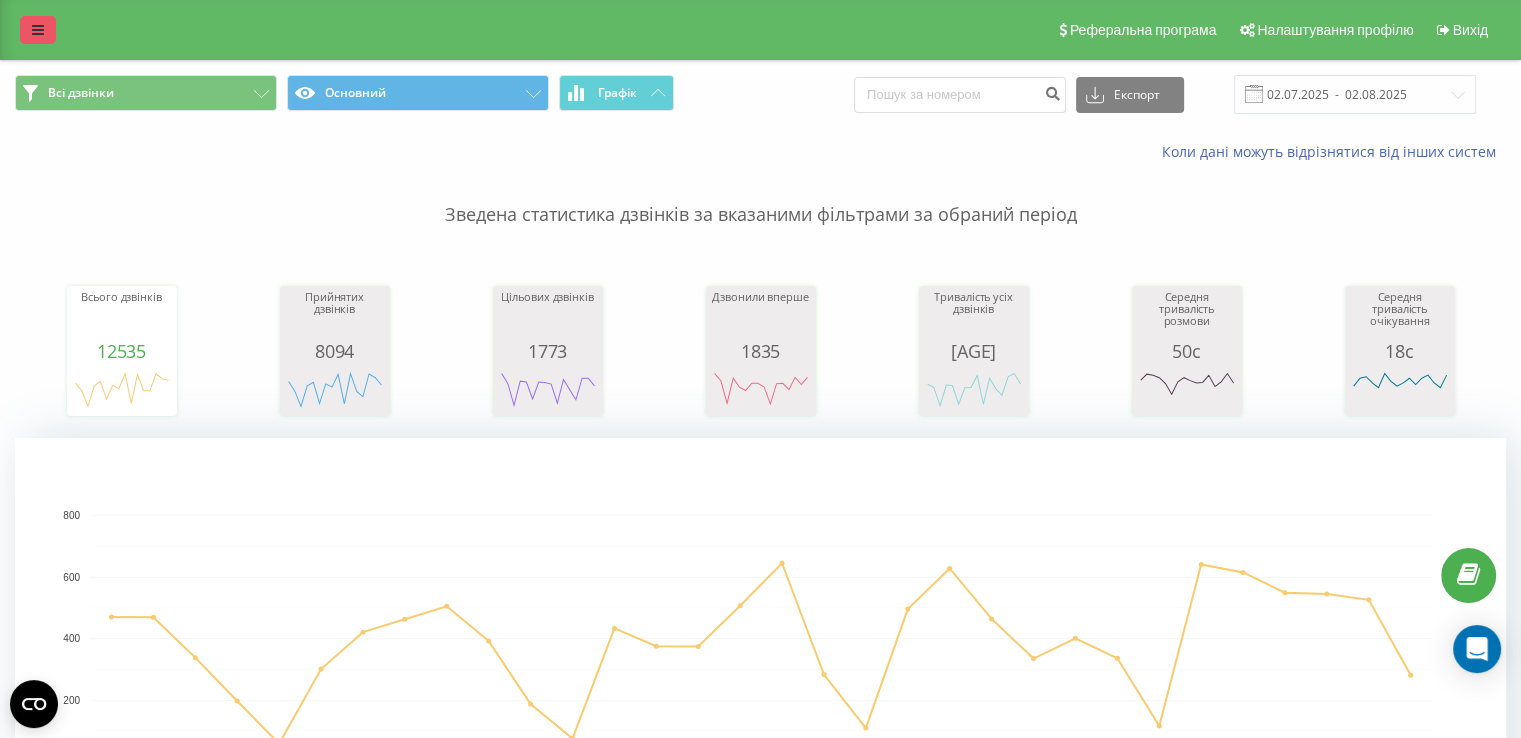click at bounding box center [38, 30] 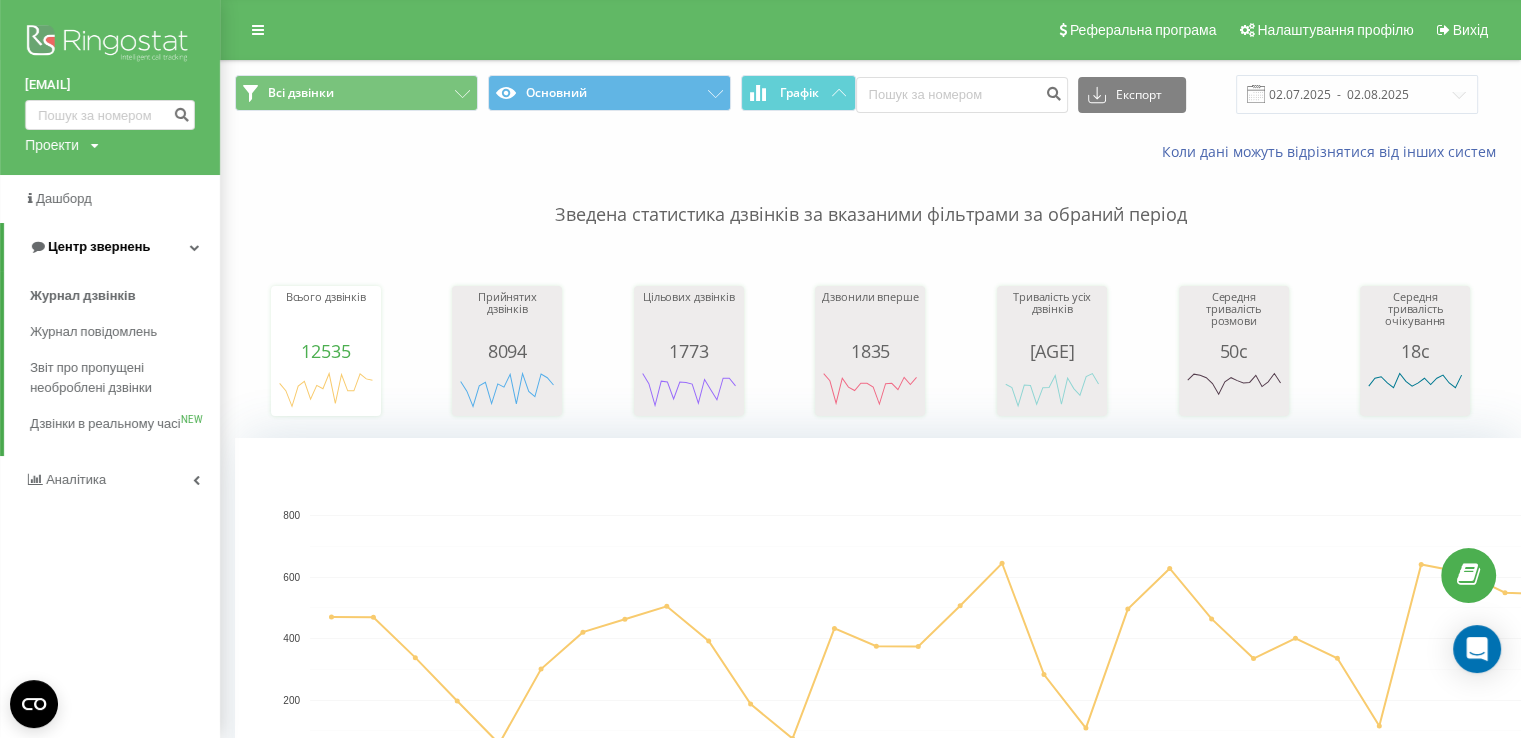 click on "Центр звернень" at bounding box center (99, 246) 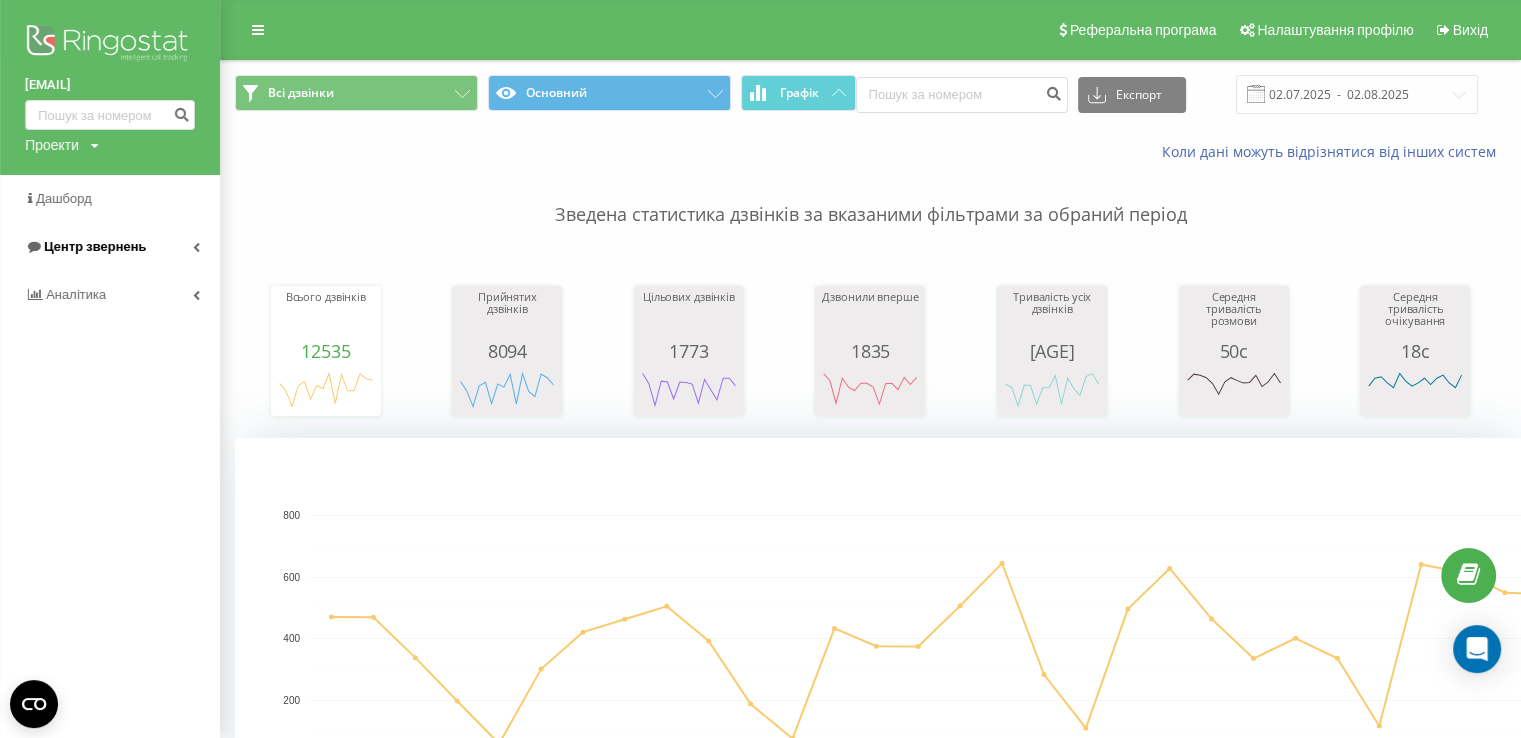 click on "Центр звернень" at bounding box center (95, 246) 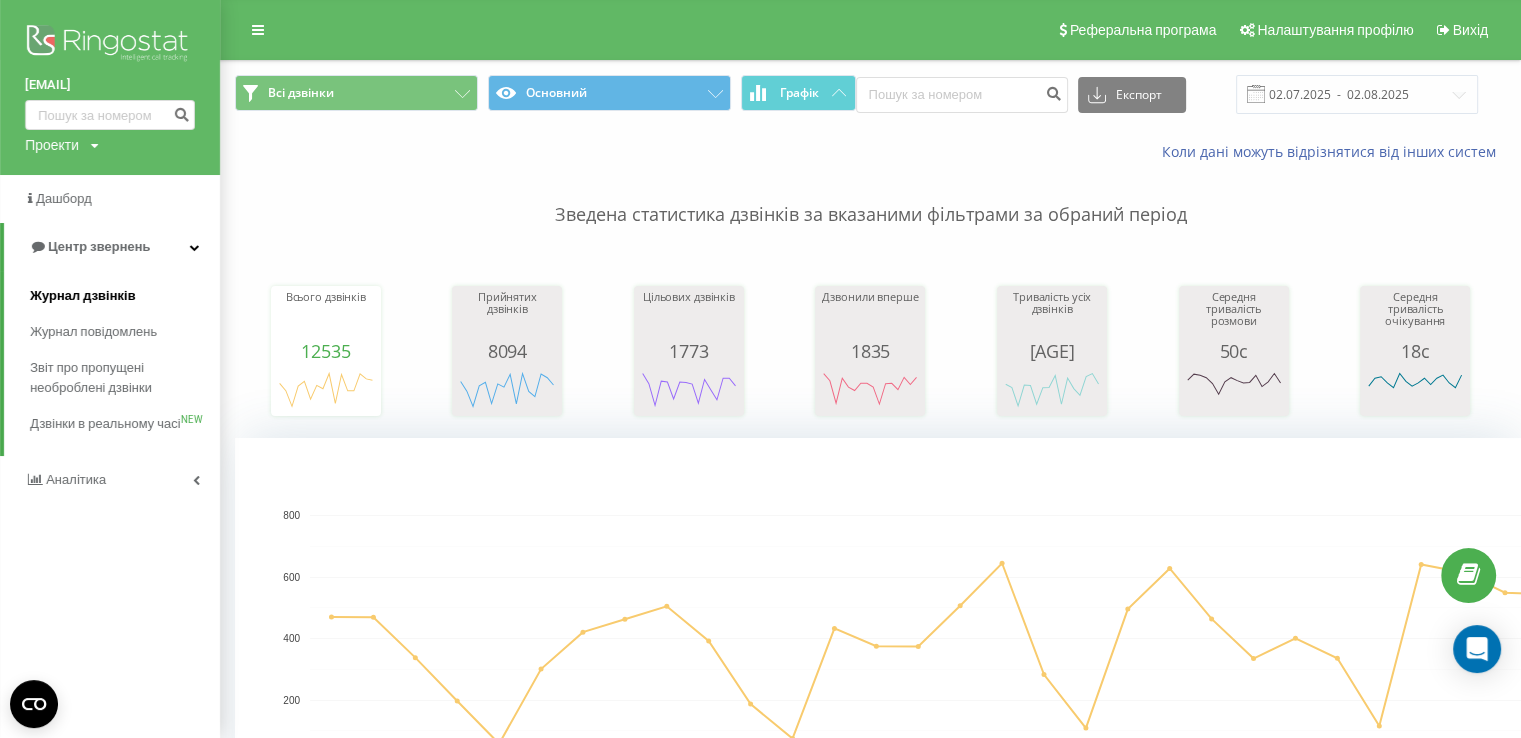 click on "Журнал дзвінків" at bounding box center (83, 296) 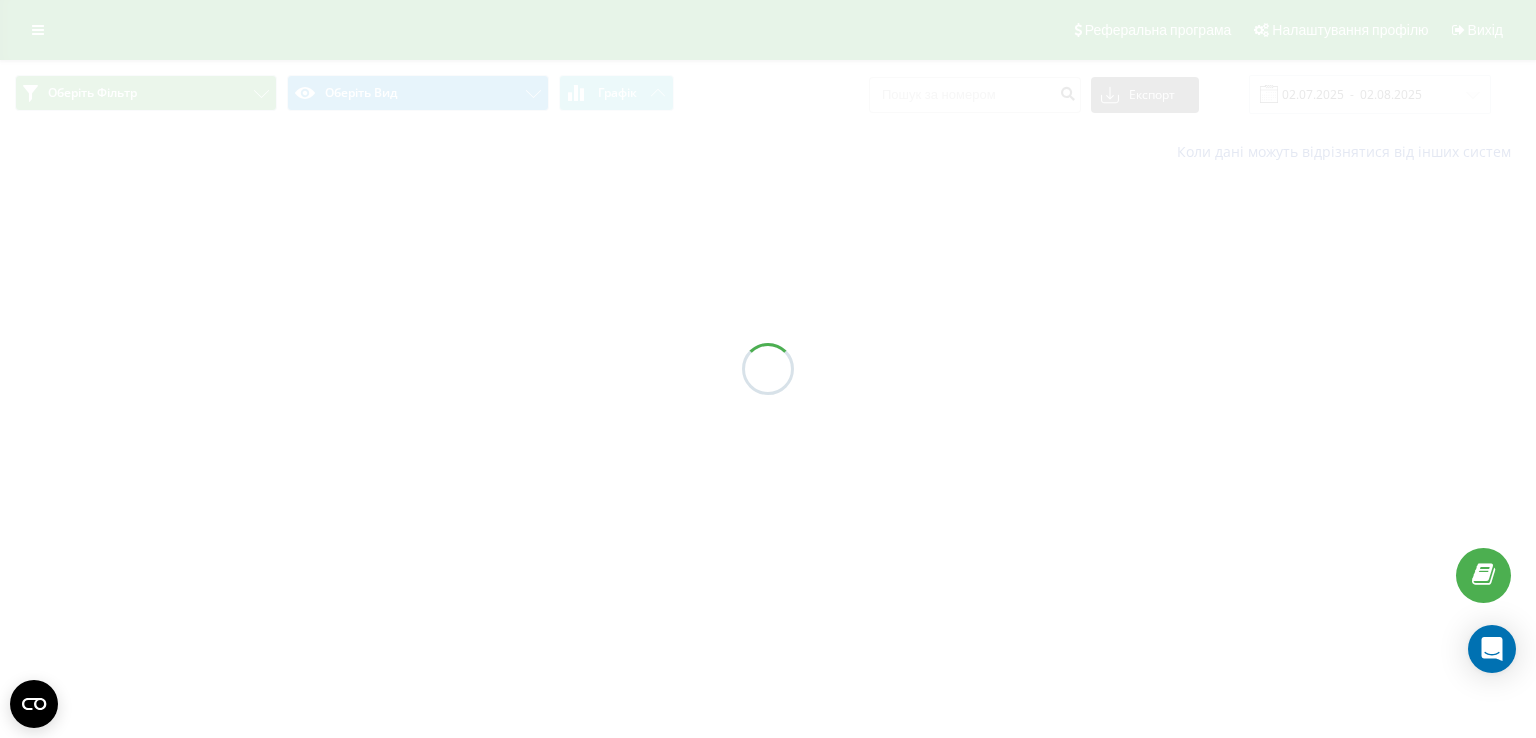 scroll, scrollTop: 0, scrollLeft: 0, axis: both 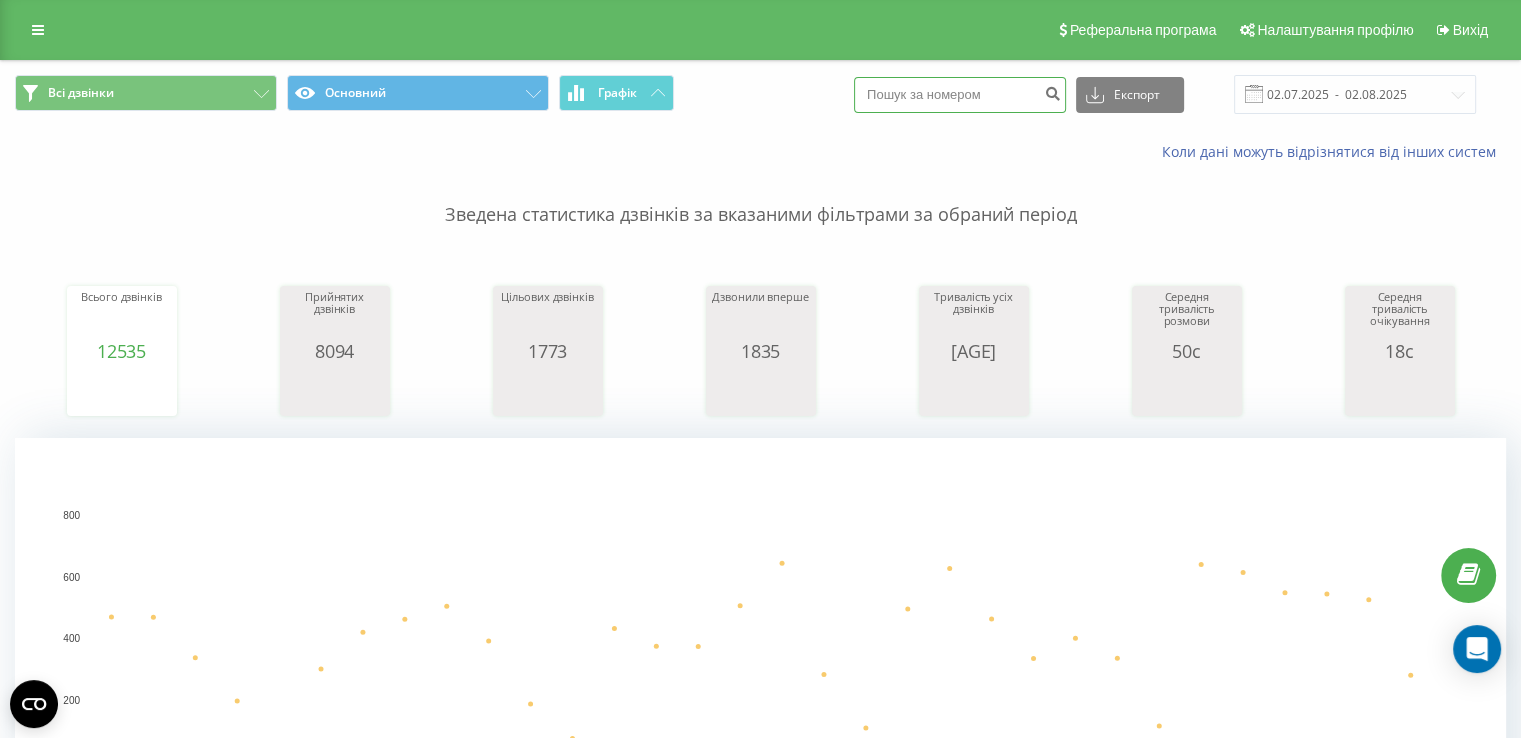 click at bounding box center [960, 95] 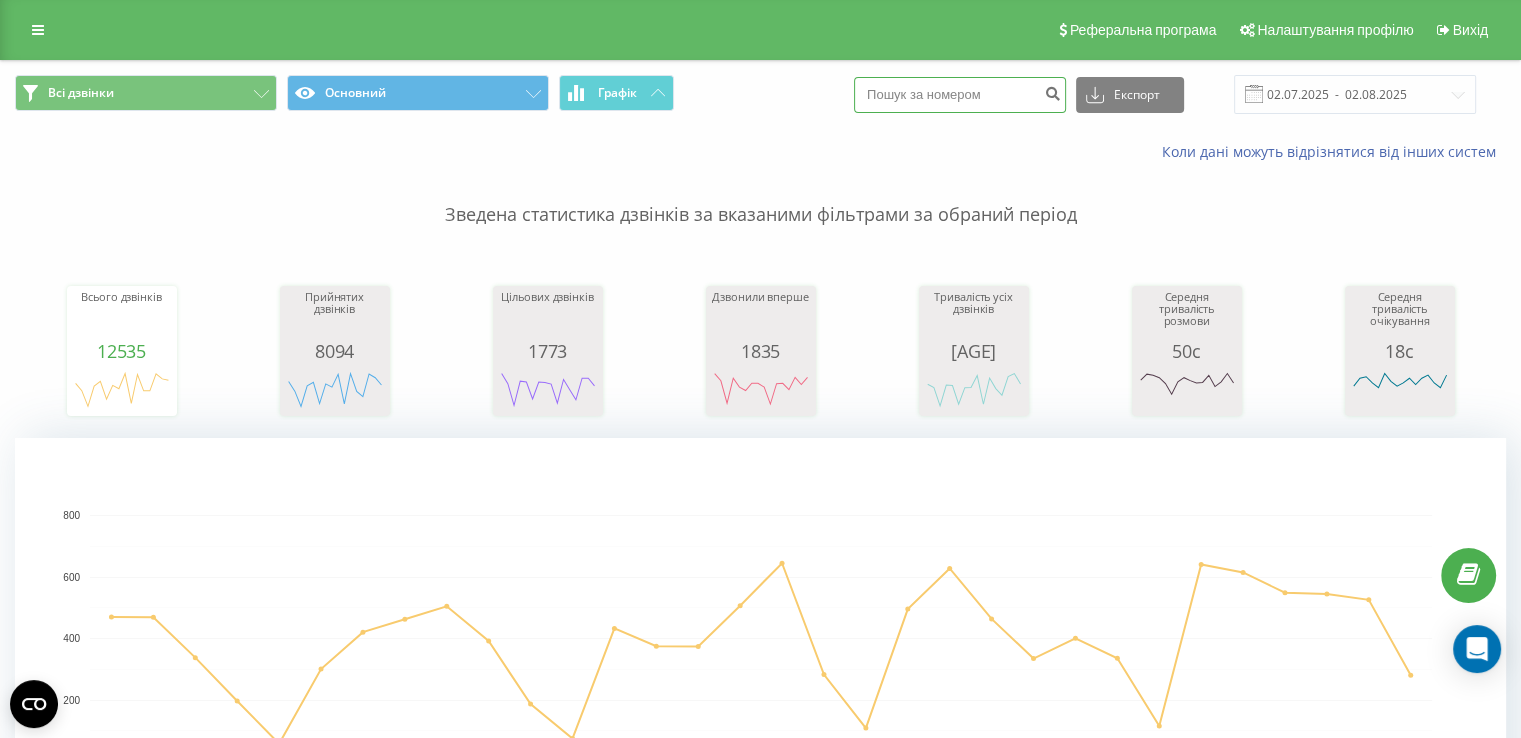 paste on "380508436945" 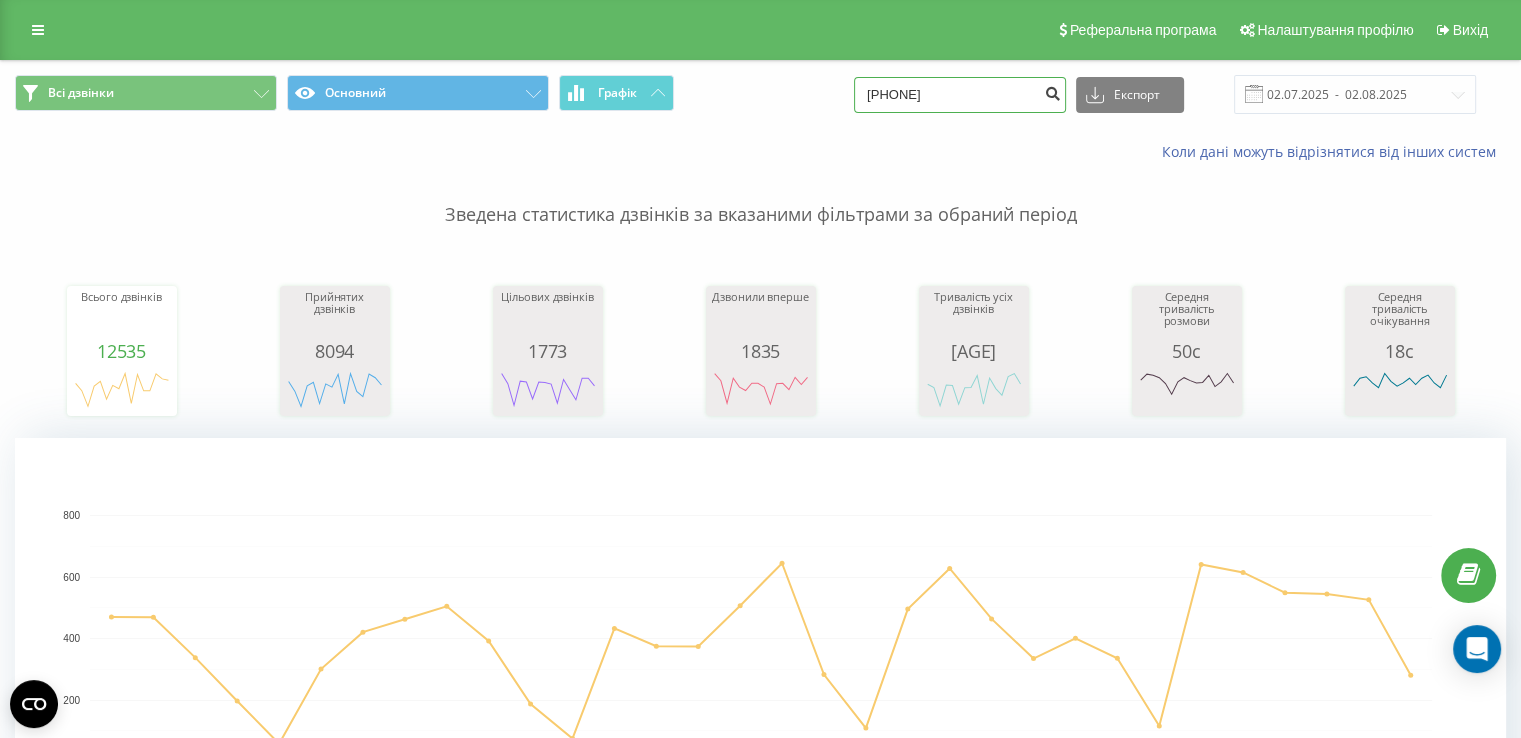 type on "380508436945" 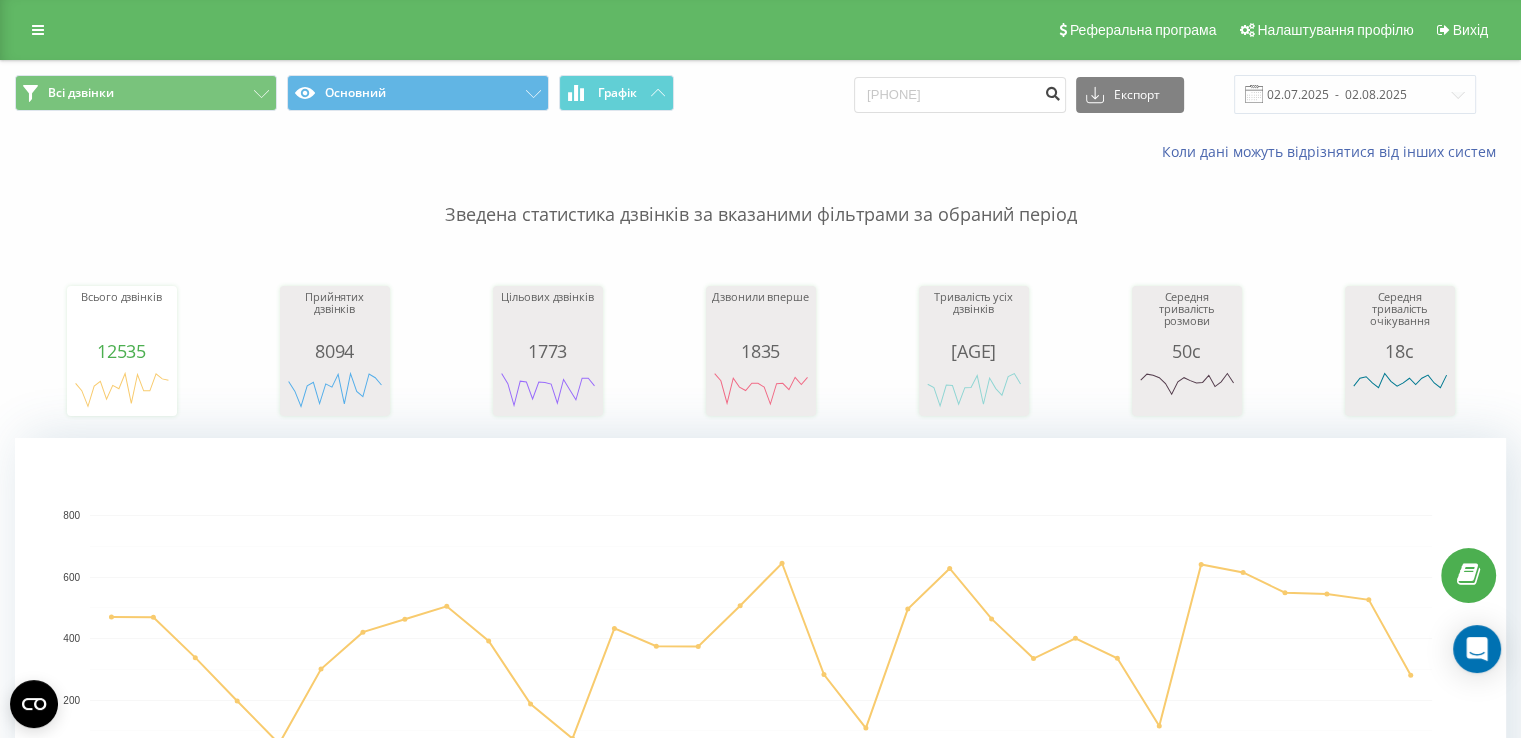 click at bounding box center [1052, 91] 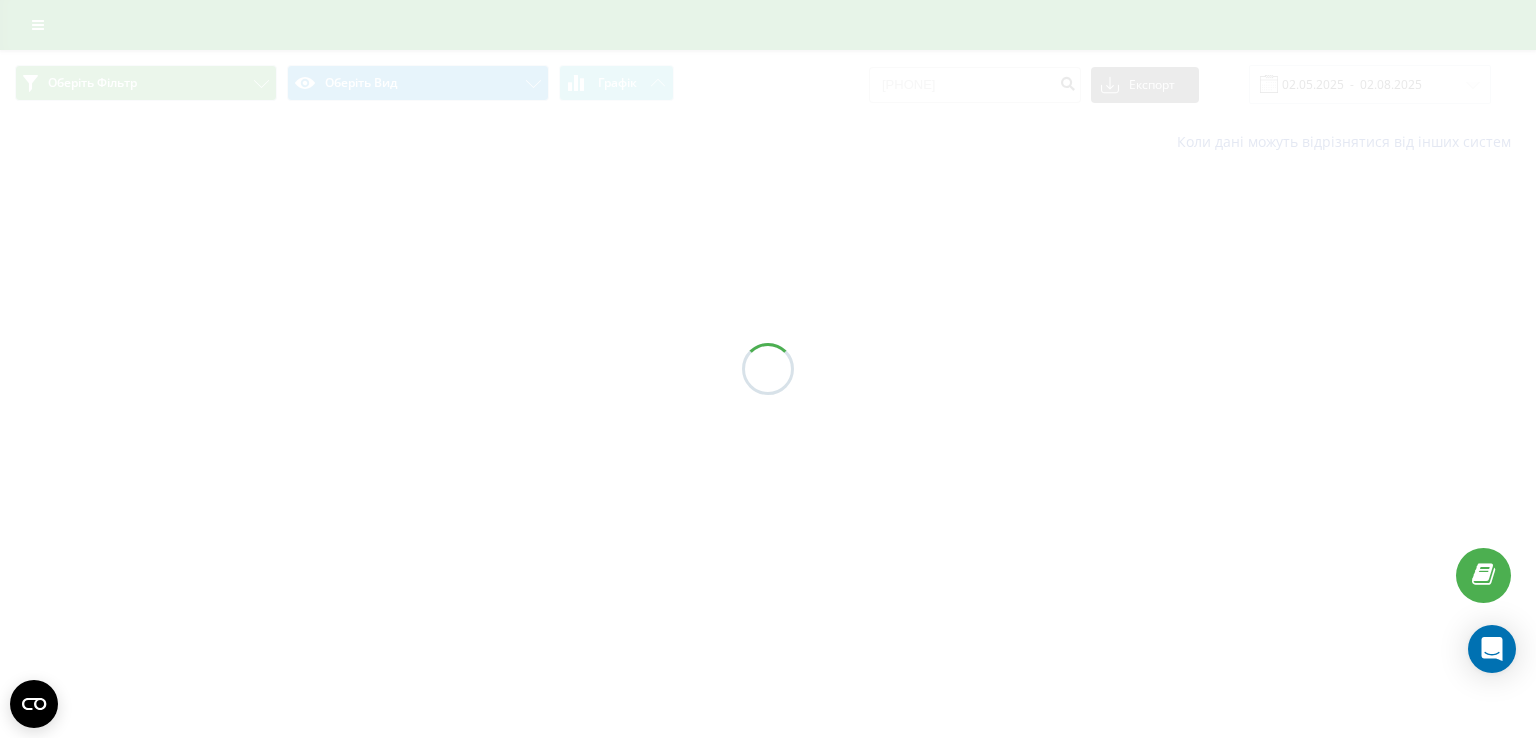scroll, scrollTop: 0, scrollLeft: 0, axis: both 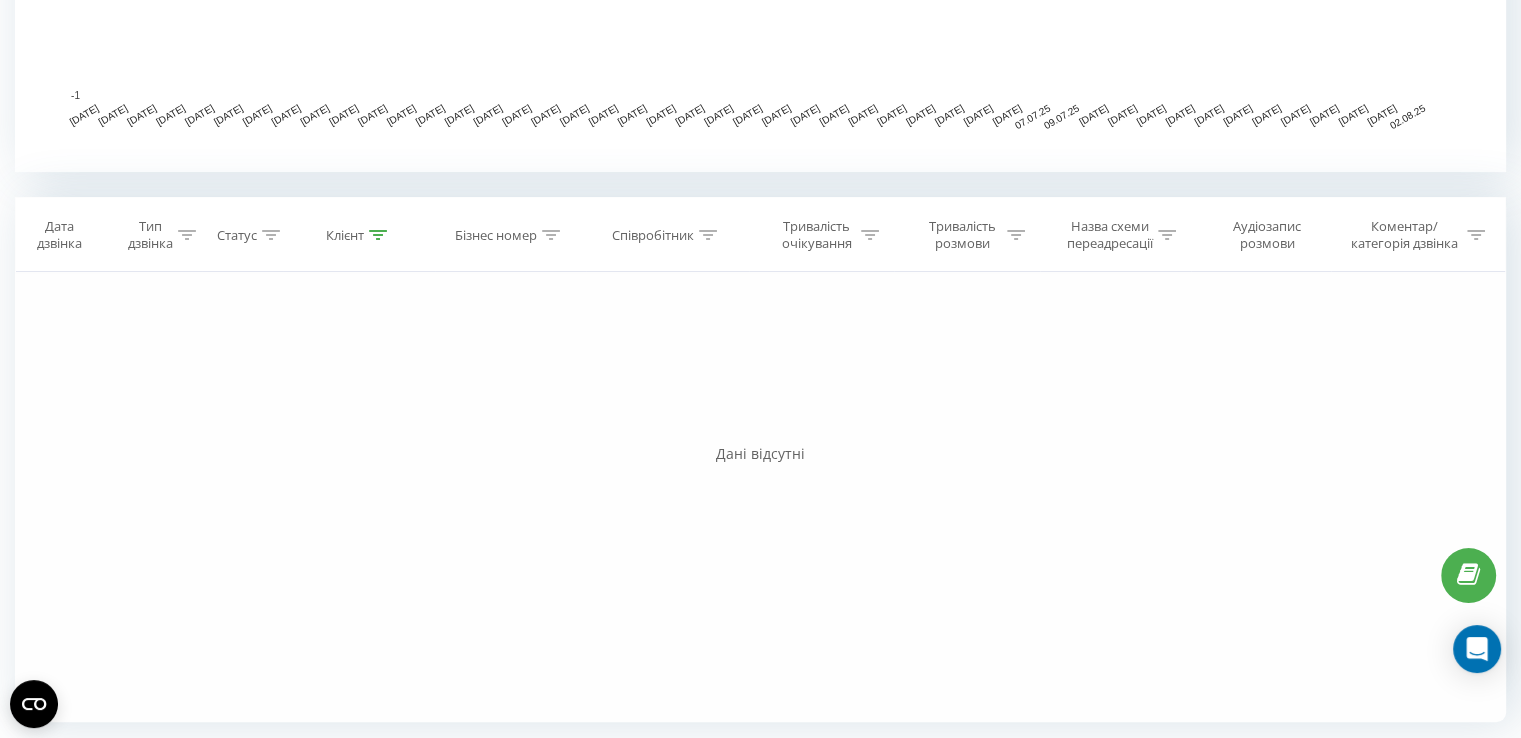 click at bounding box center [378, 235] 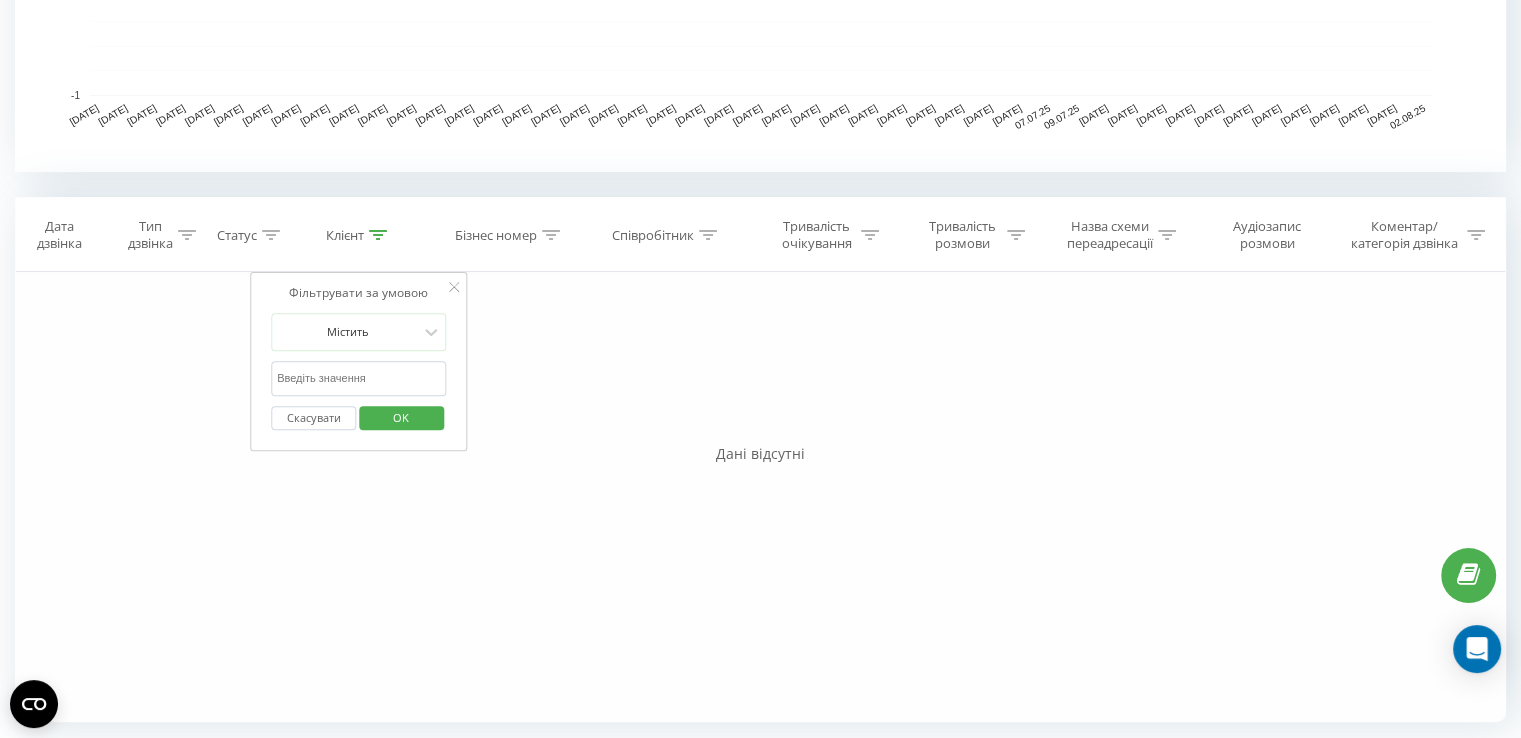 click at bounding box center (359, 378) 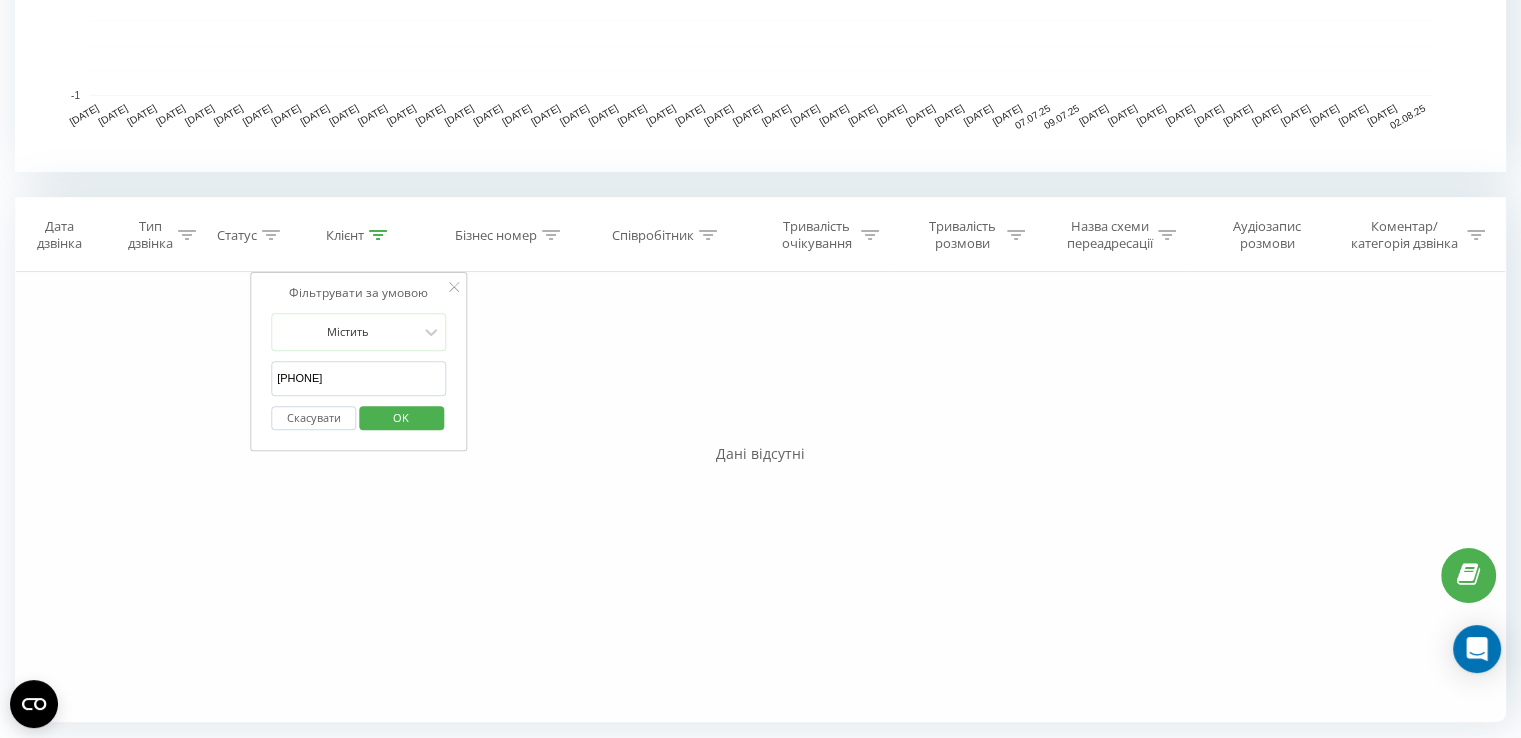 type on "[PHONE]" 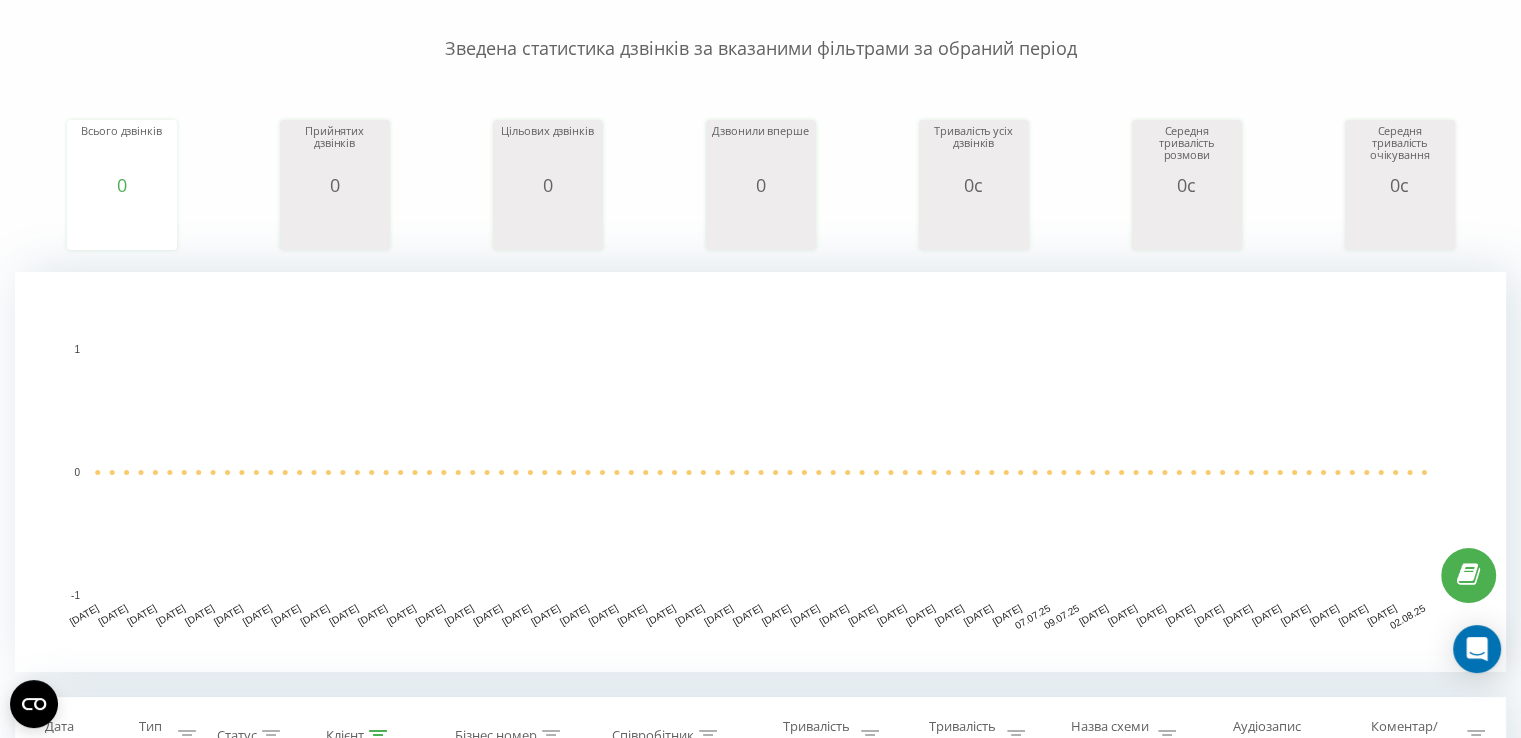 scroll, scrollTop: 72, scrollLeft: 0, axis: vertical 